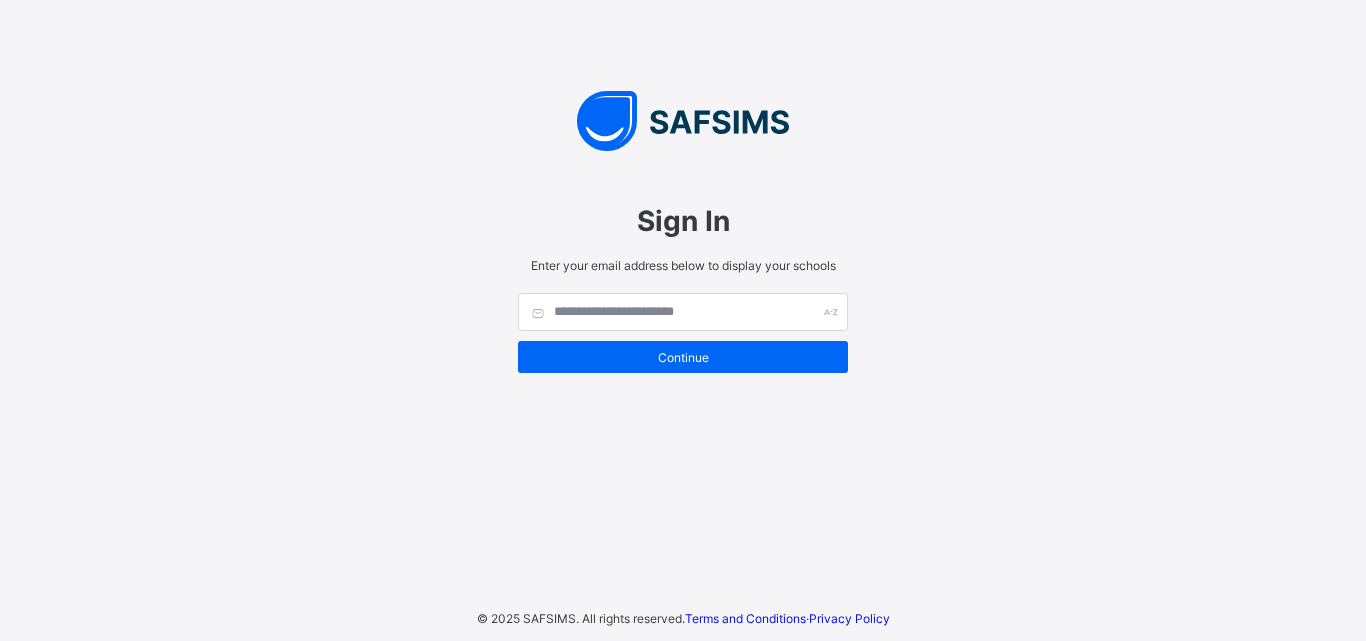scroll, scrollTop: 0, scrollLeft: 0, axis: both 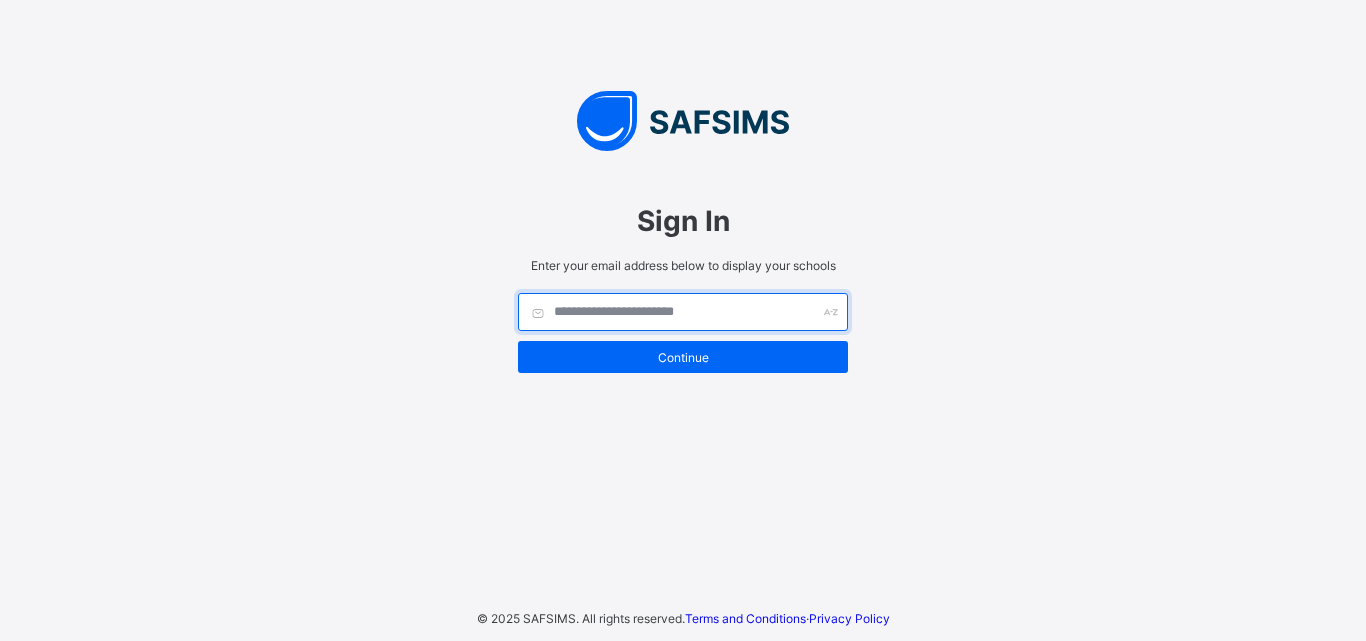 click at bounding box center (683, 312) 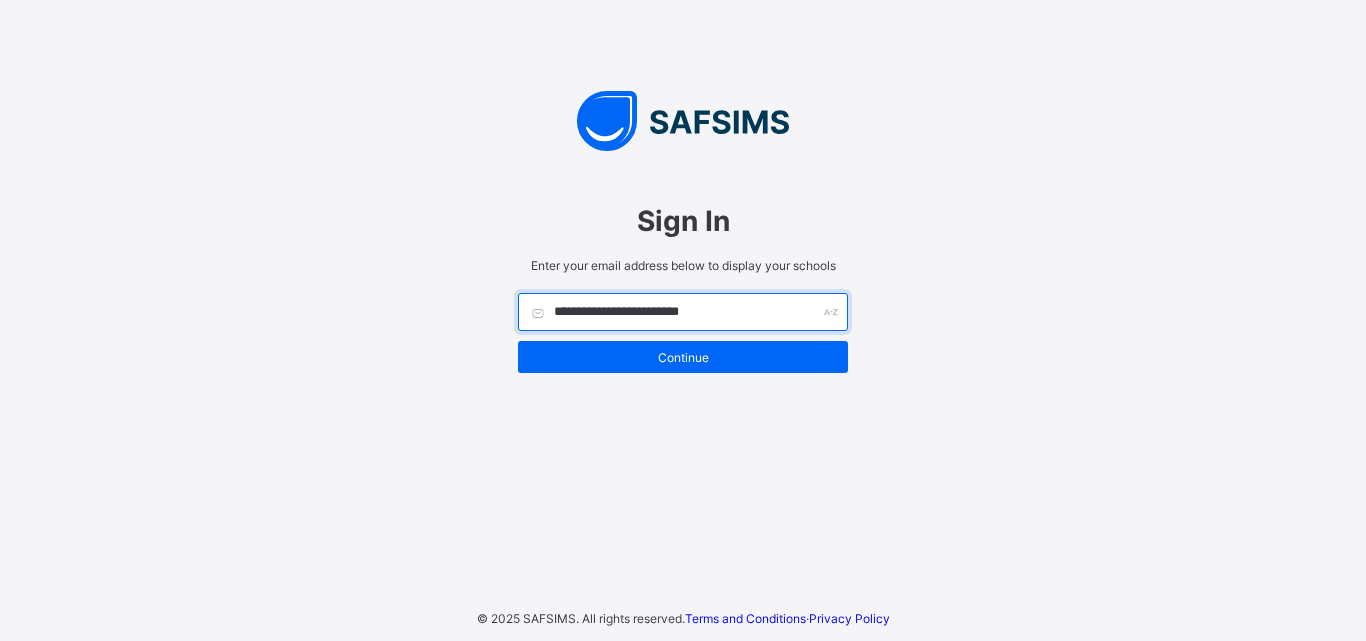 click on "**********" at bounding box center [683, 312] 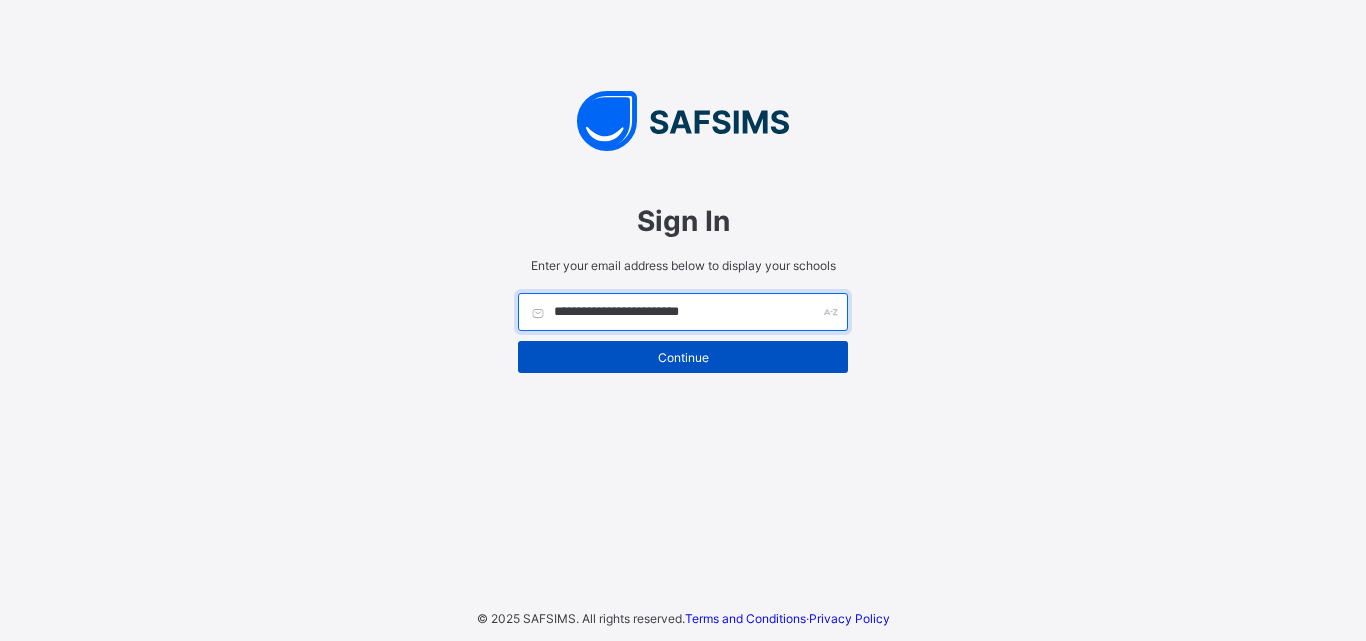 type on "**********" 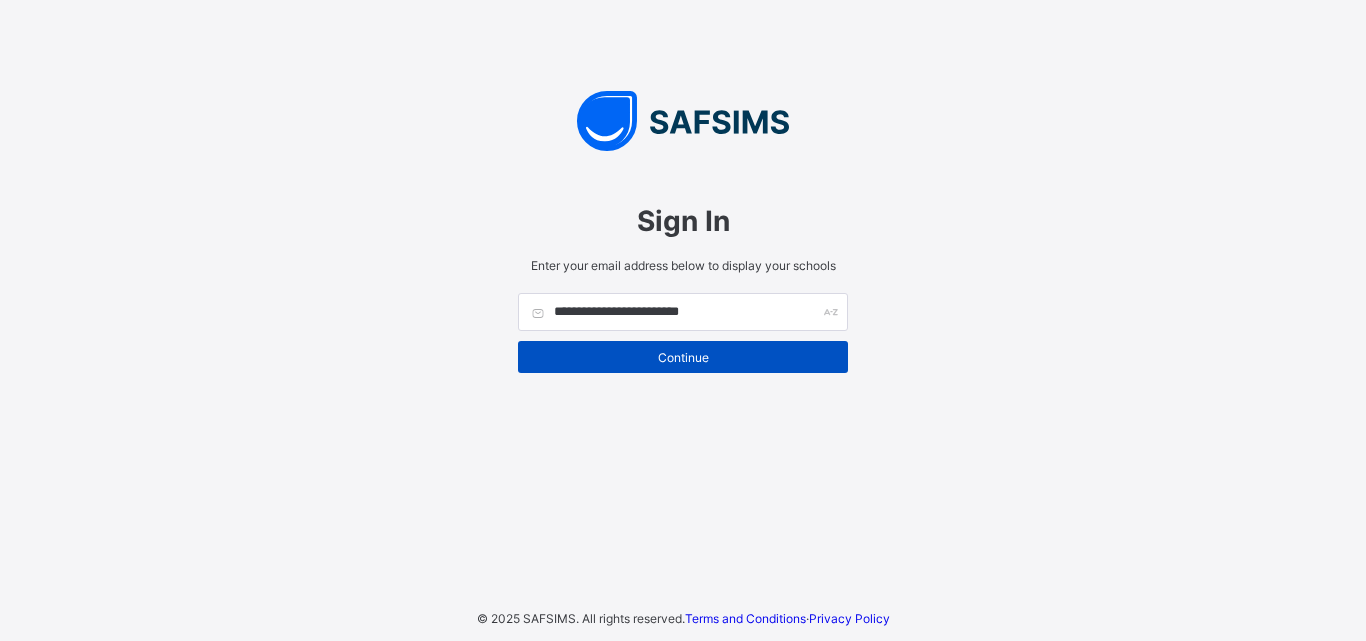 click on "Continue" at bounding box center [683, 357] 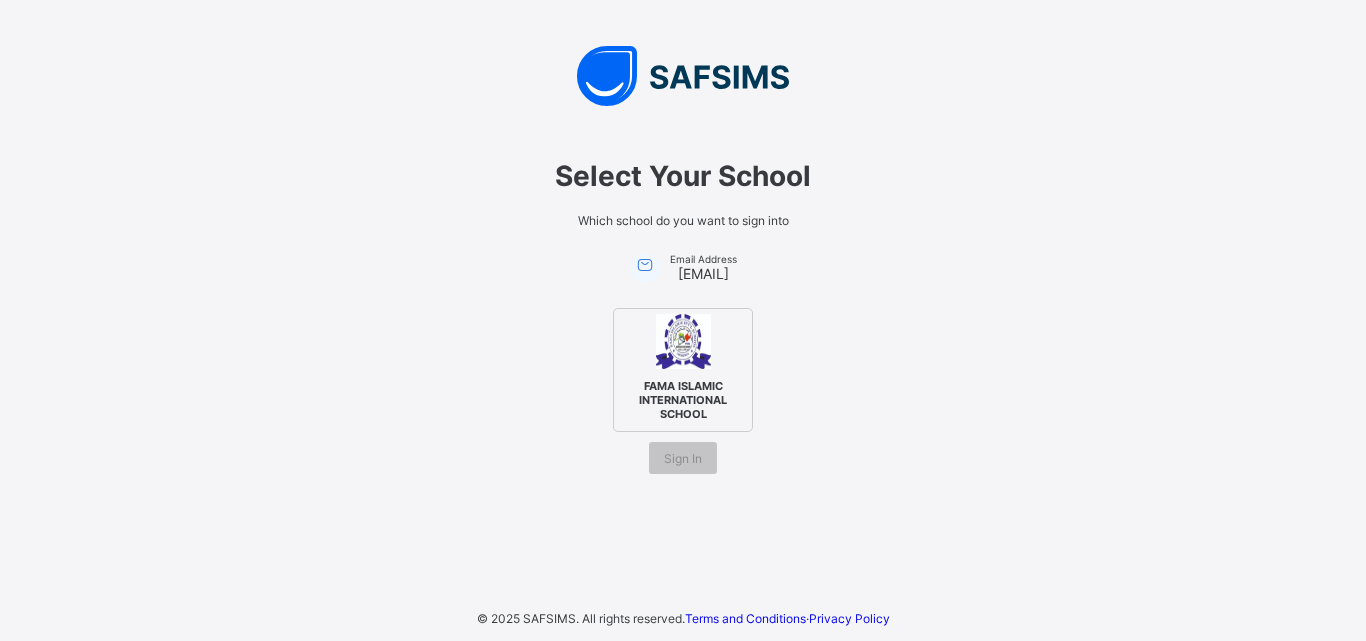 click on "FAMA ISLAMIC INTERNATIONAL SCHOOL" at bounding box center (683, 400) 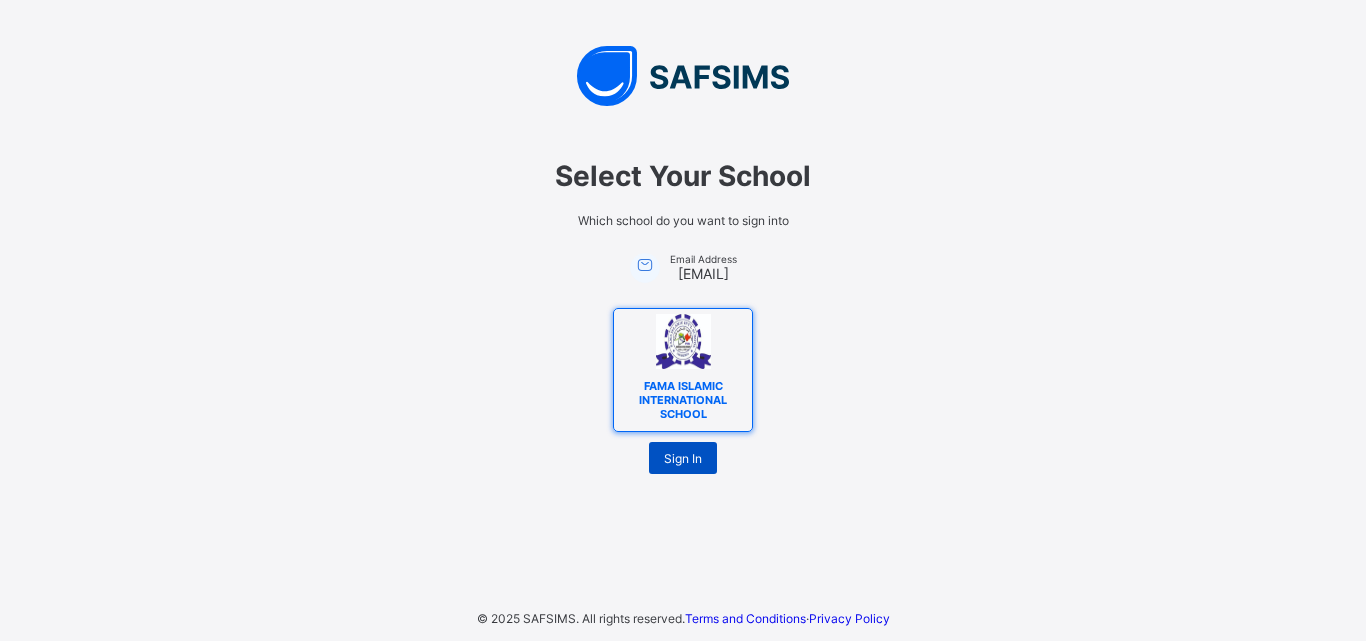 click on "Sign In" at bounding box center (683, 458) 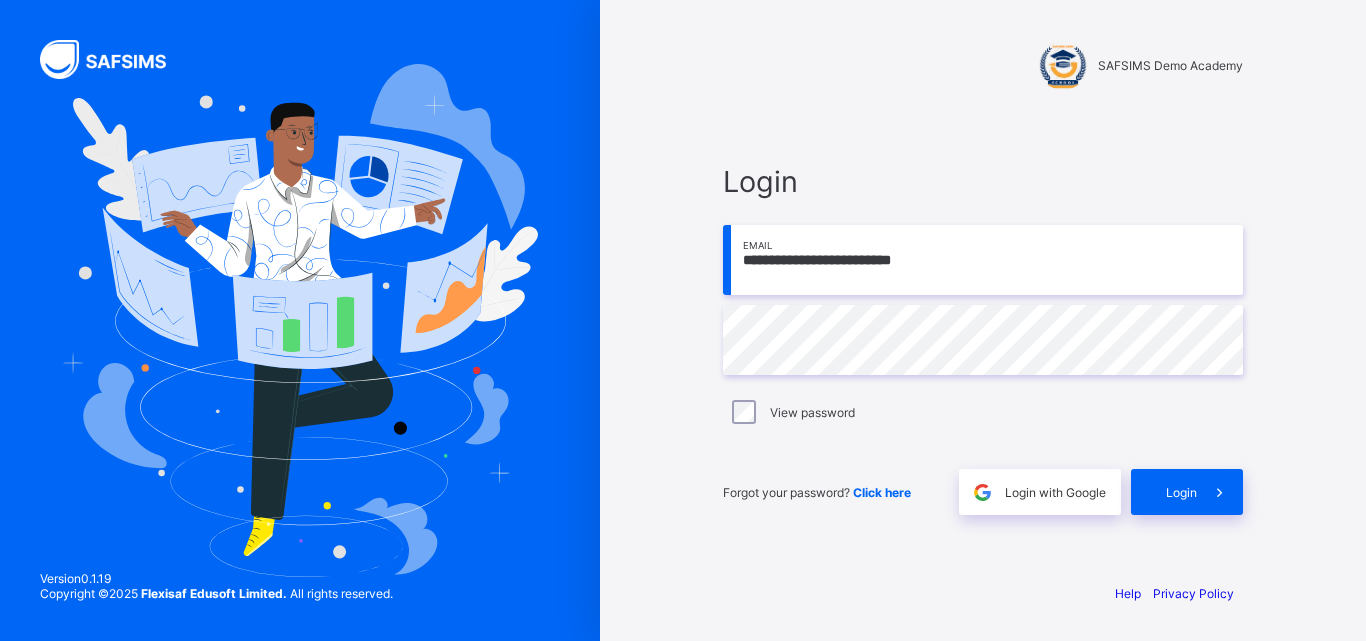 scroll, scrollTop: 0, scrollLeft: 0, axis: both 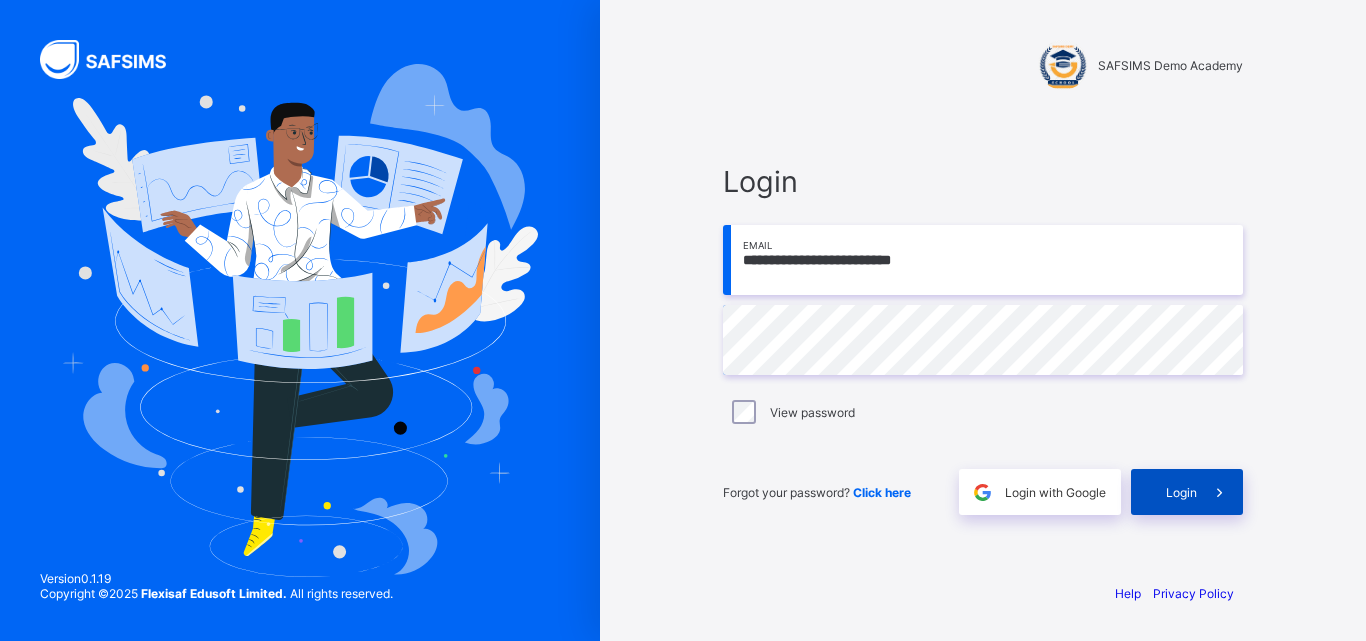 click on "Login" at bounding box center [1181, 492] 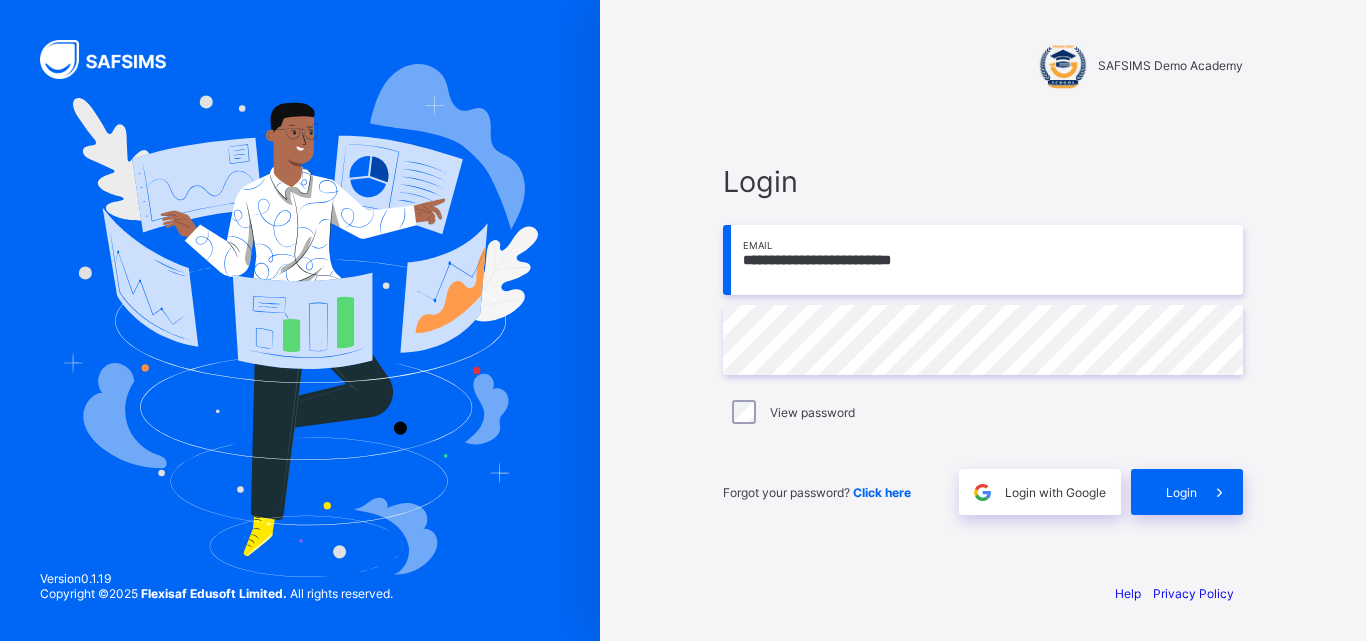 scroll, scrollTop: 0, scrollLeft: 0, axis: both 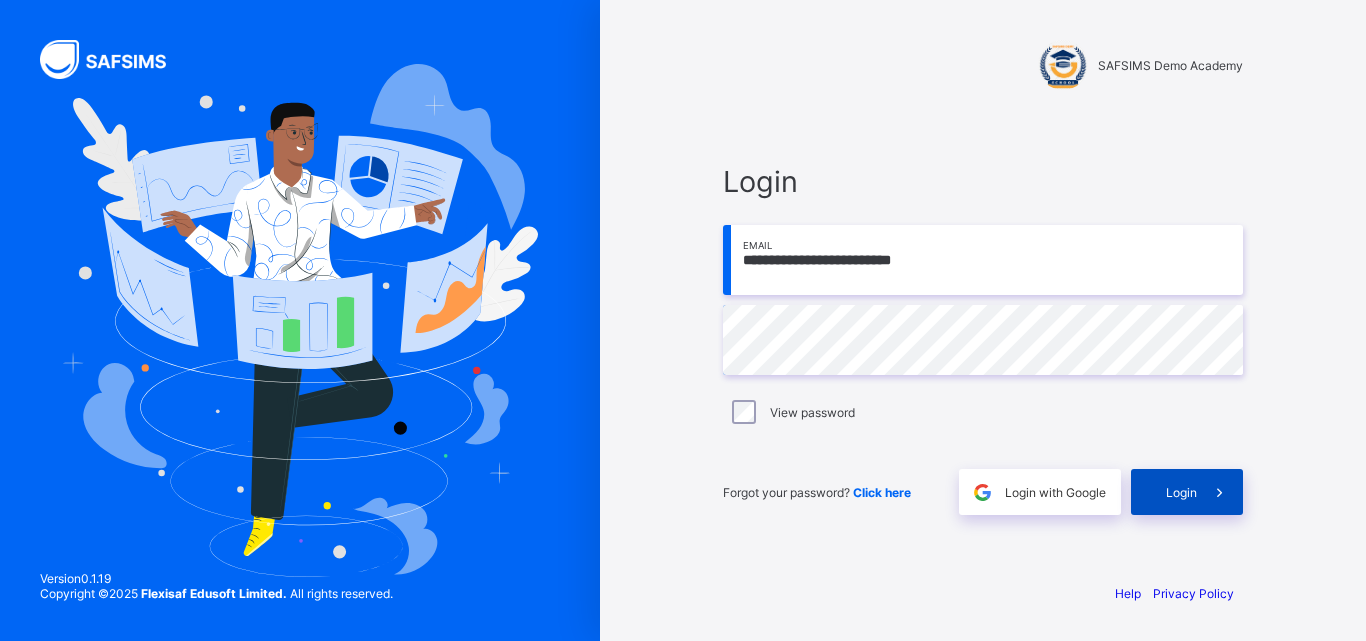 click on "Login" at bounding box center [1181, 492] 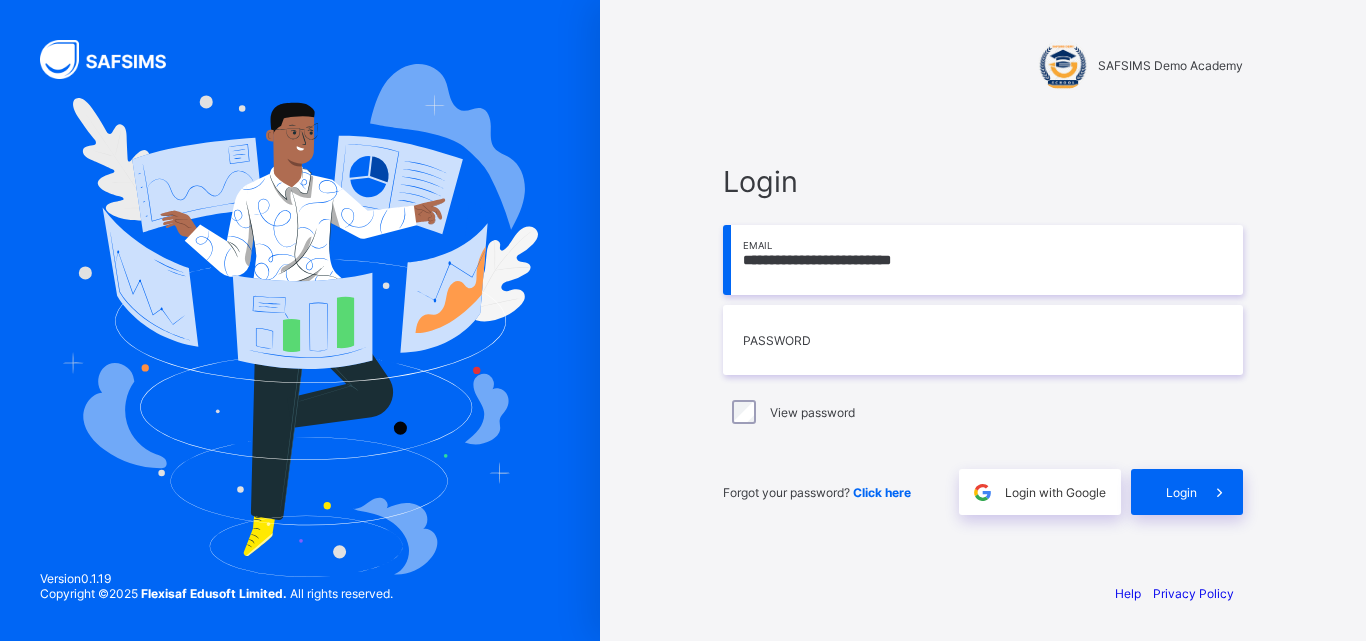 scroll, scrollTop: 0, scrollLeft: 0, axis: both 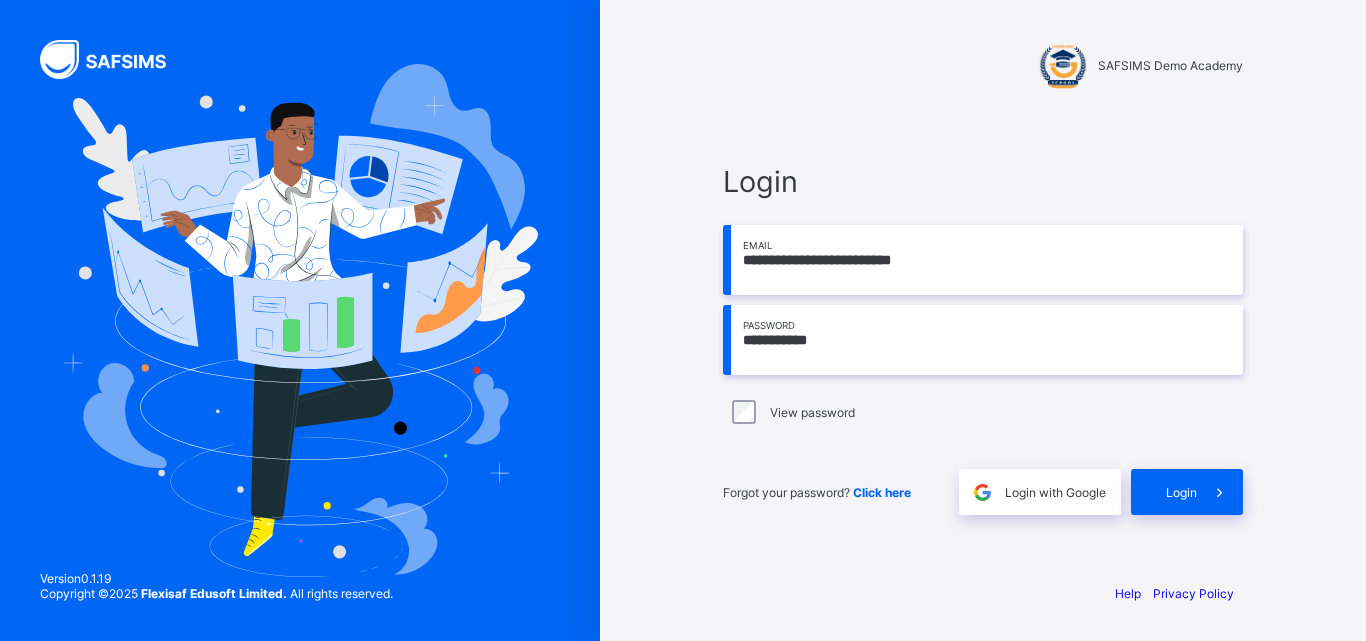 type on "**********" 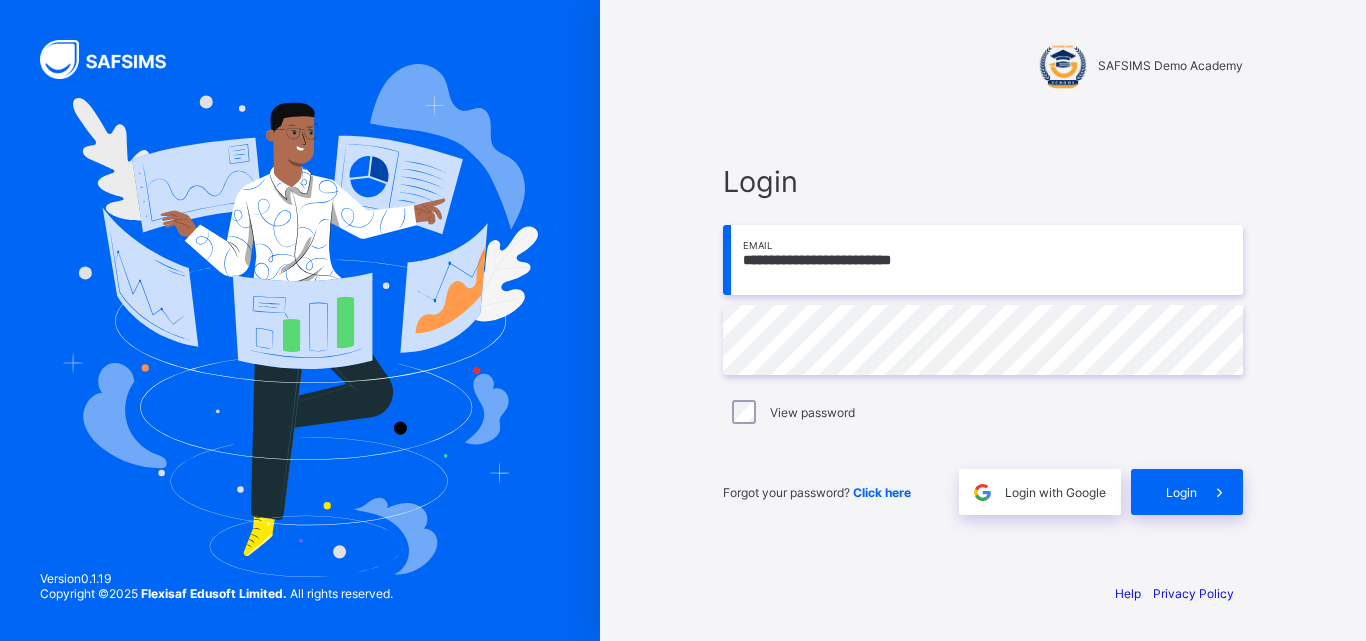 scroll, scrollTop: 0, scrollLeft: 0, axis: both 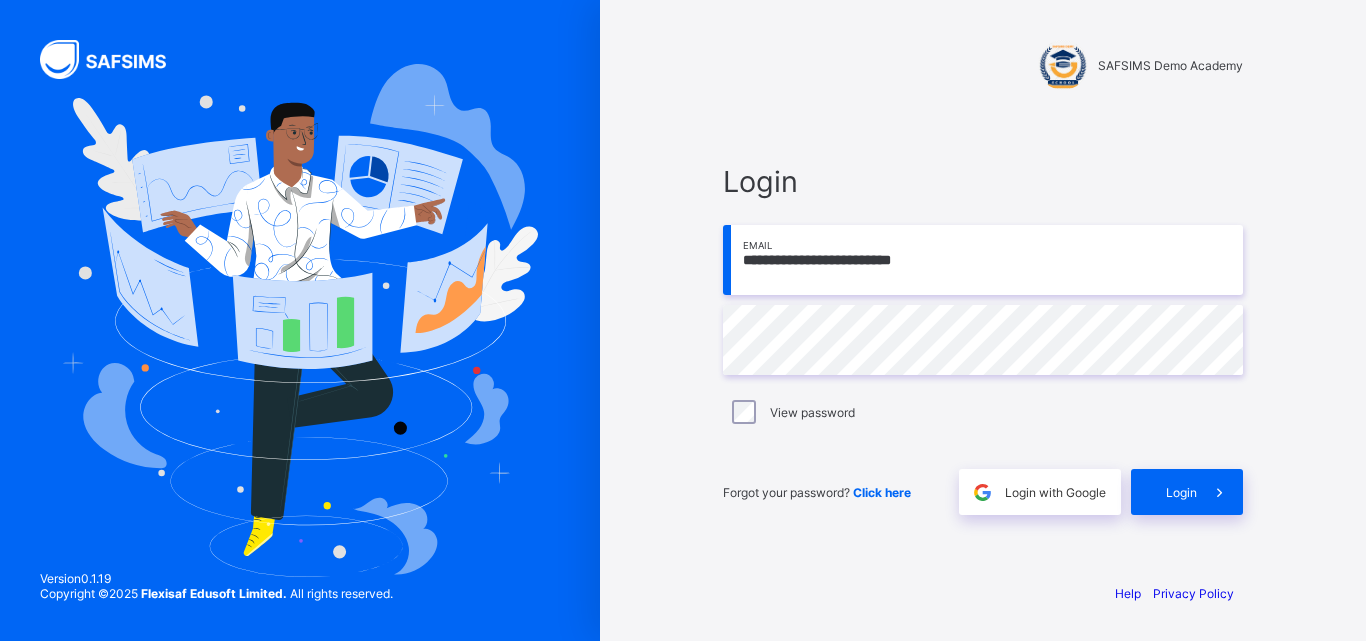 click on "**********" at bounding box center (983, 260) 